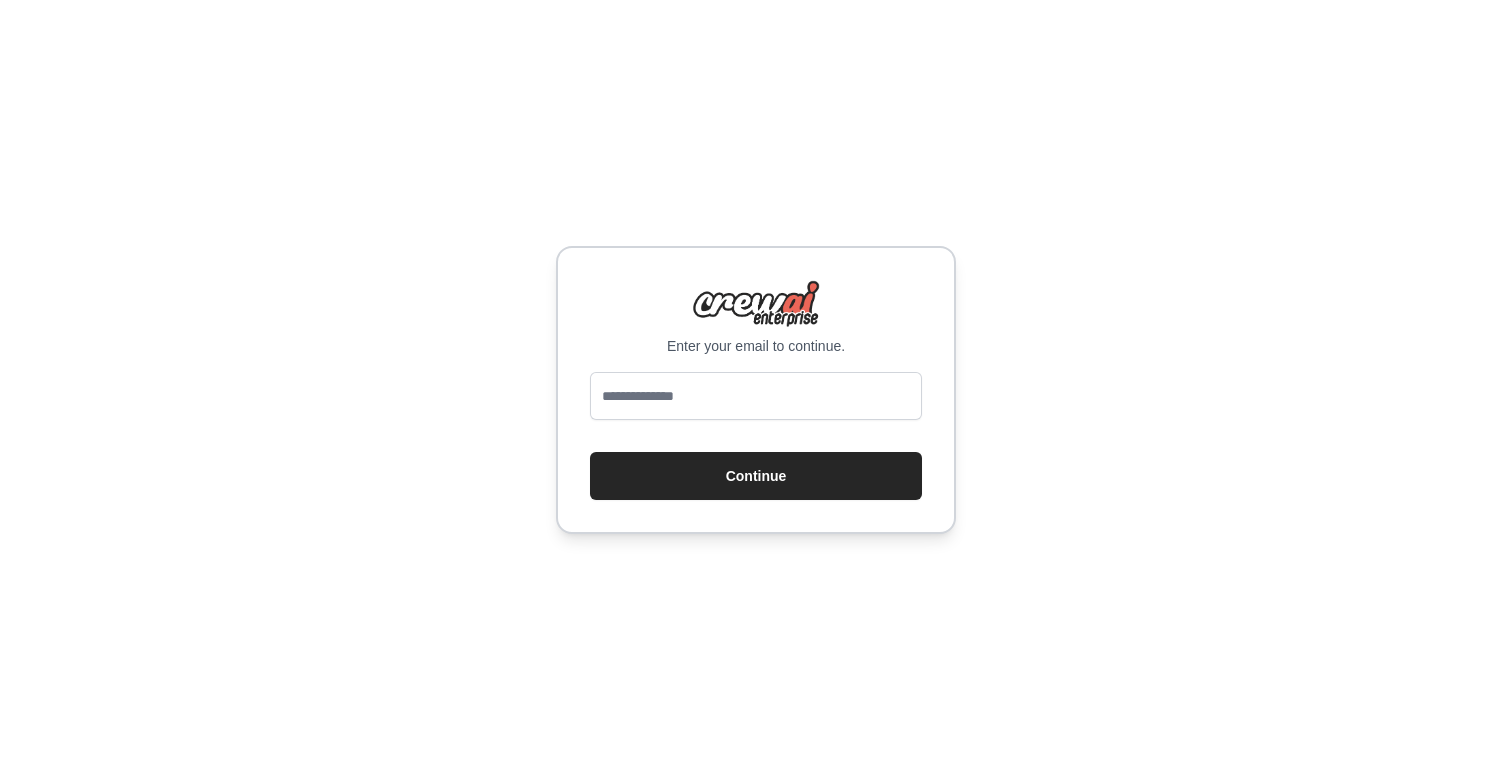 scroll, scrollTop: 0, scrollLeft: 0, axis: both 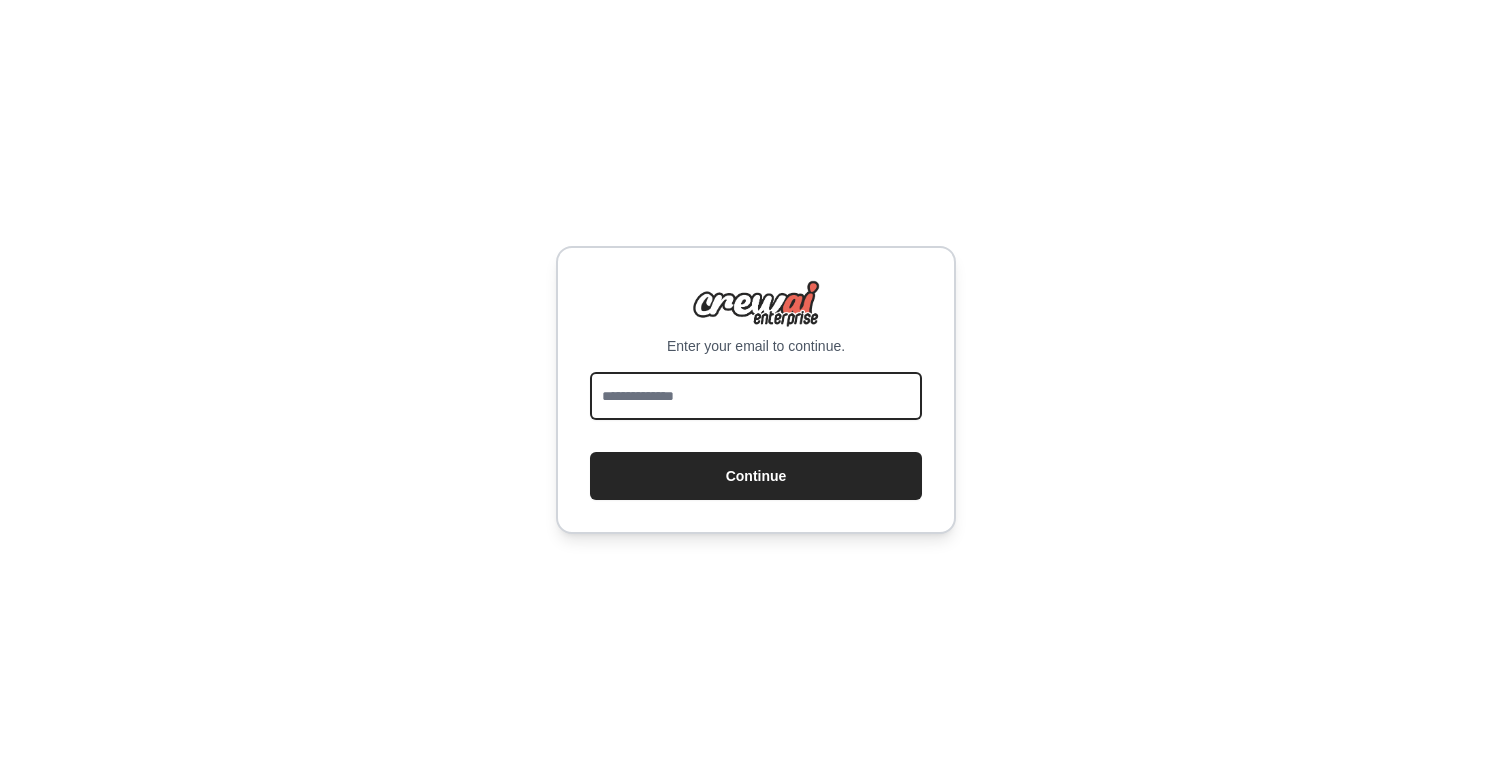 click at bounding box center [756, 396] 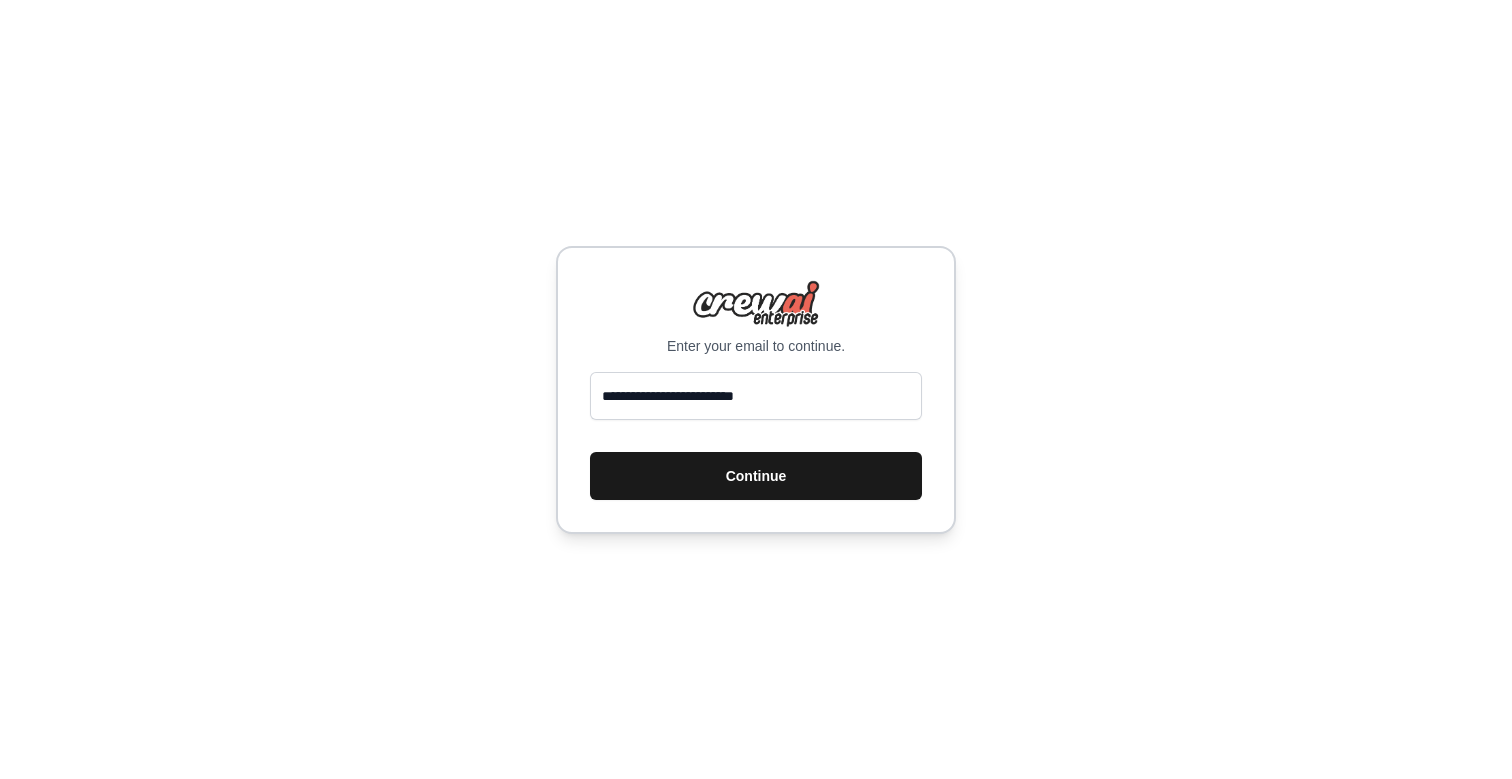 click on "Continue" at bounding box center [756, 476] 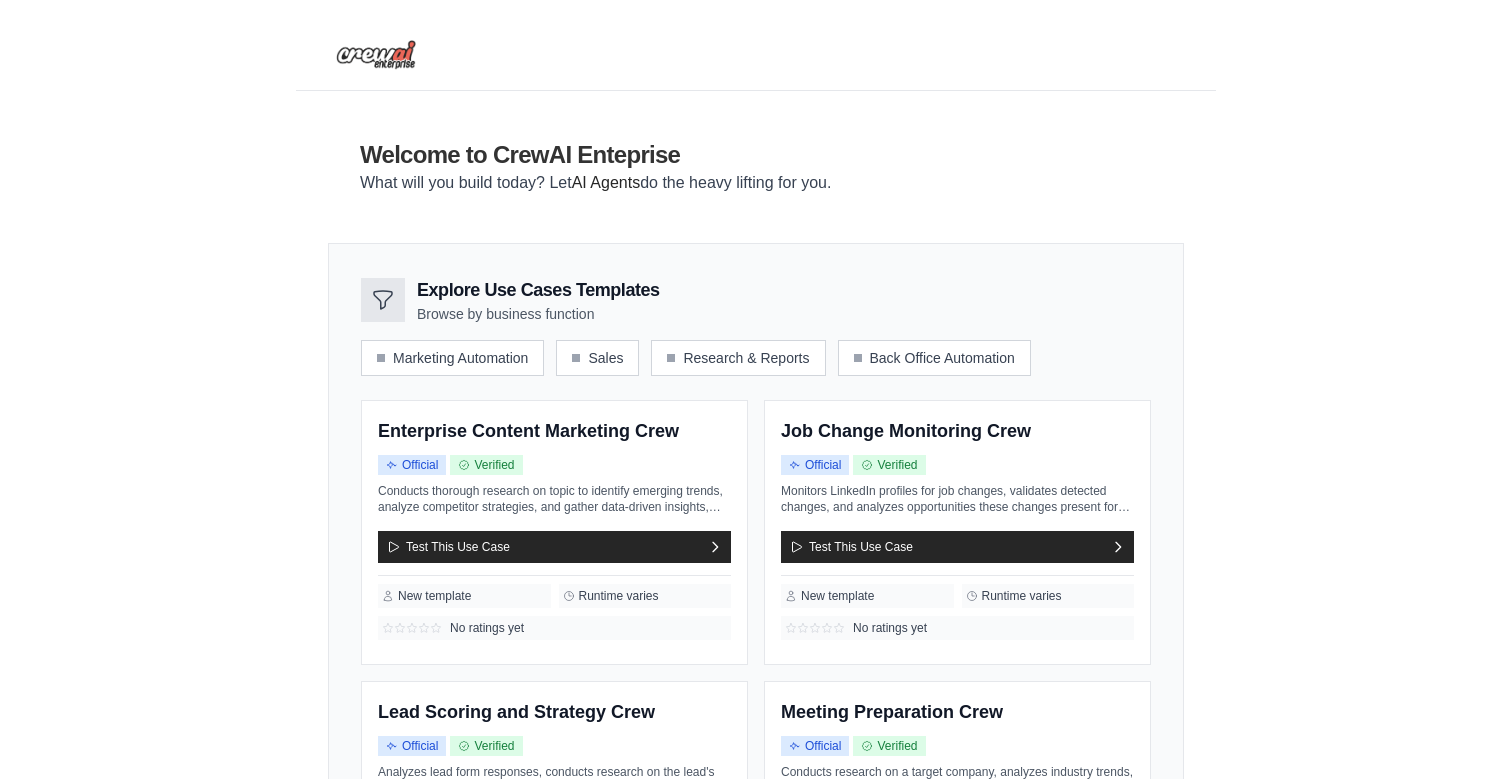 scroll, scrollTop: 0, scrollLeft: 0, axis: both 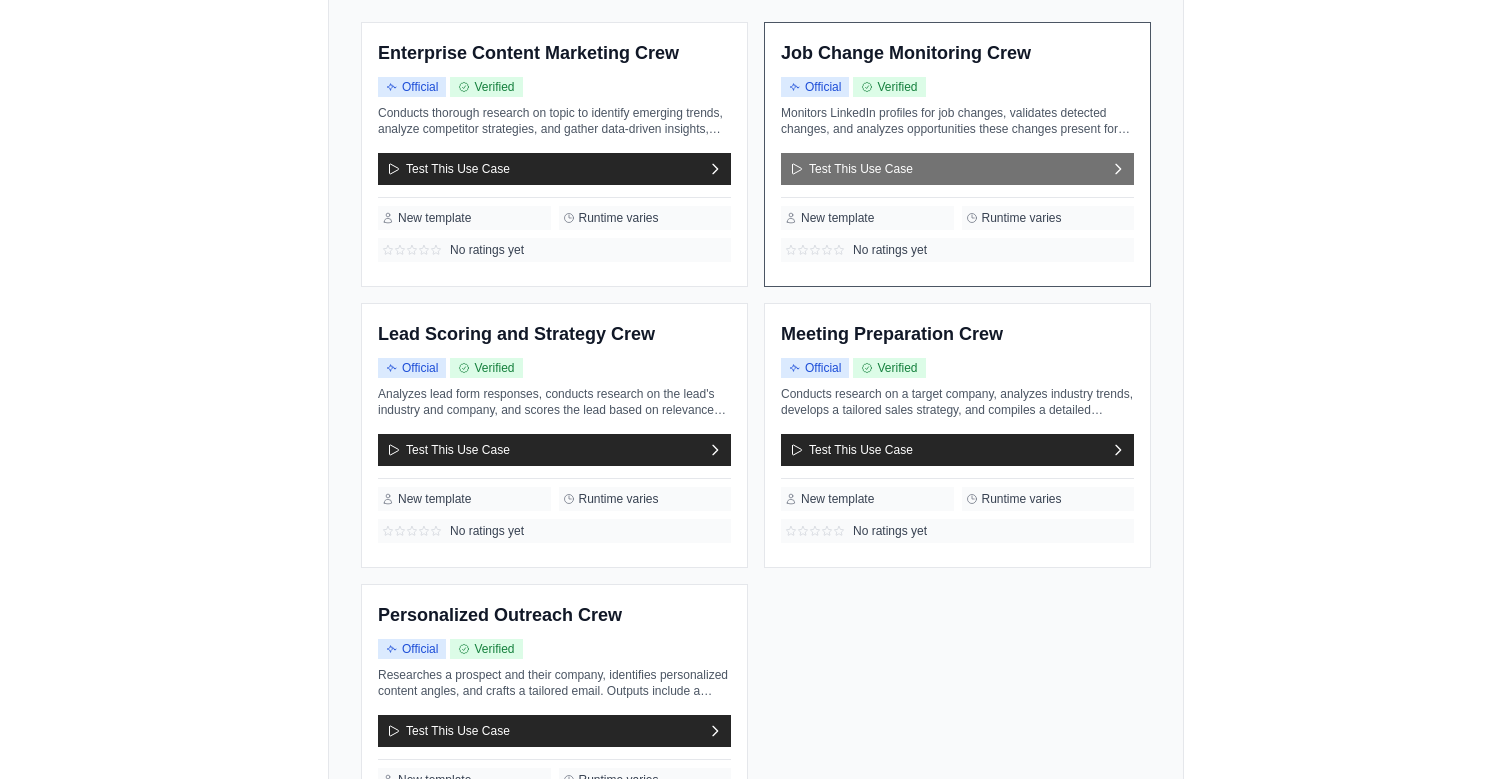 click on "Test This Use Case" at bounding box center [957, 169] 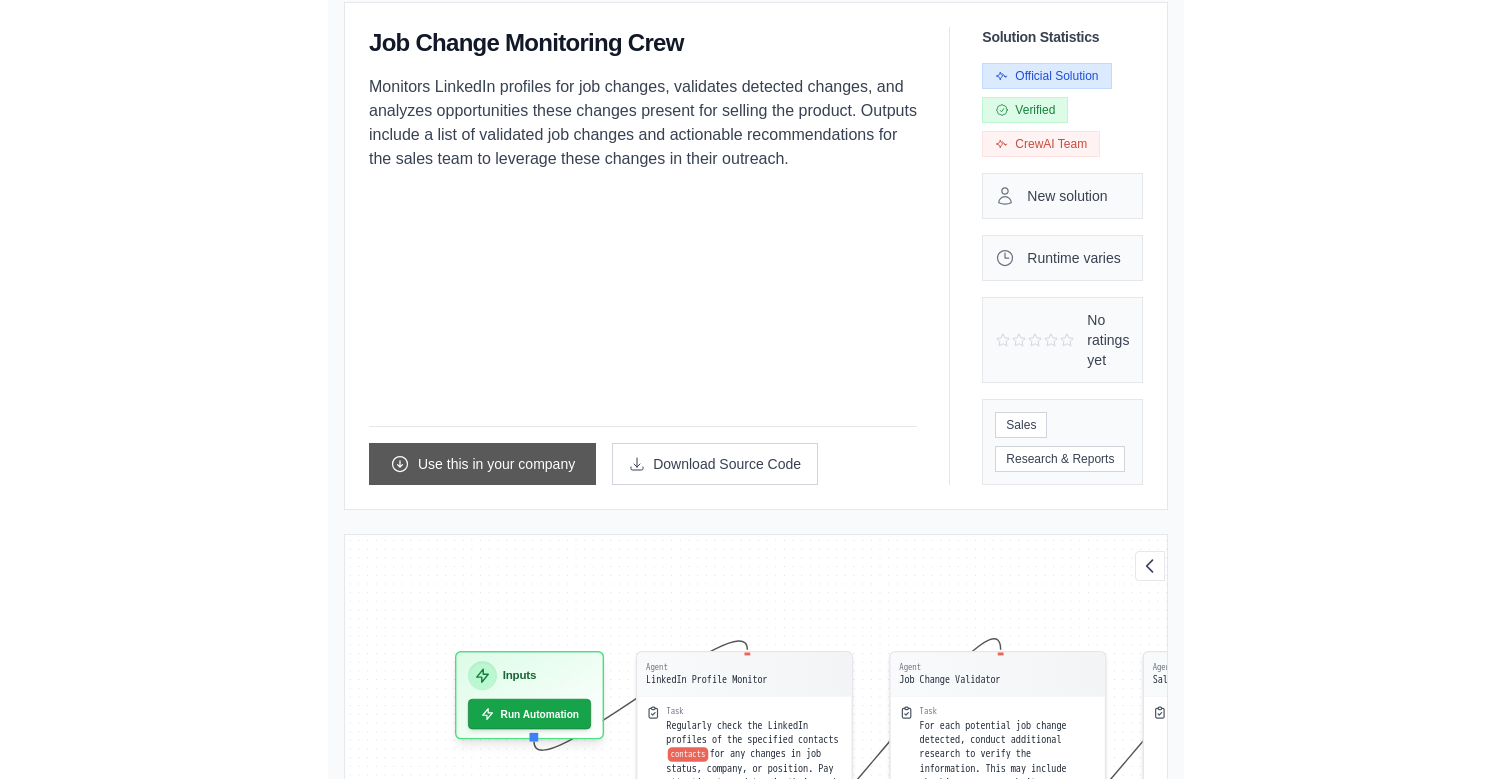 scroll, scrollTop: 173, scrollLeft: 0, axis: vertical 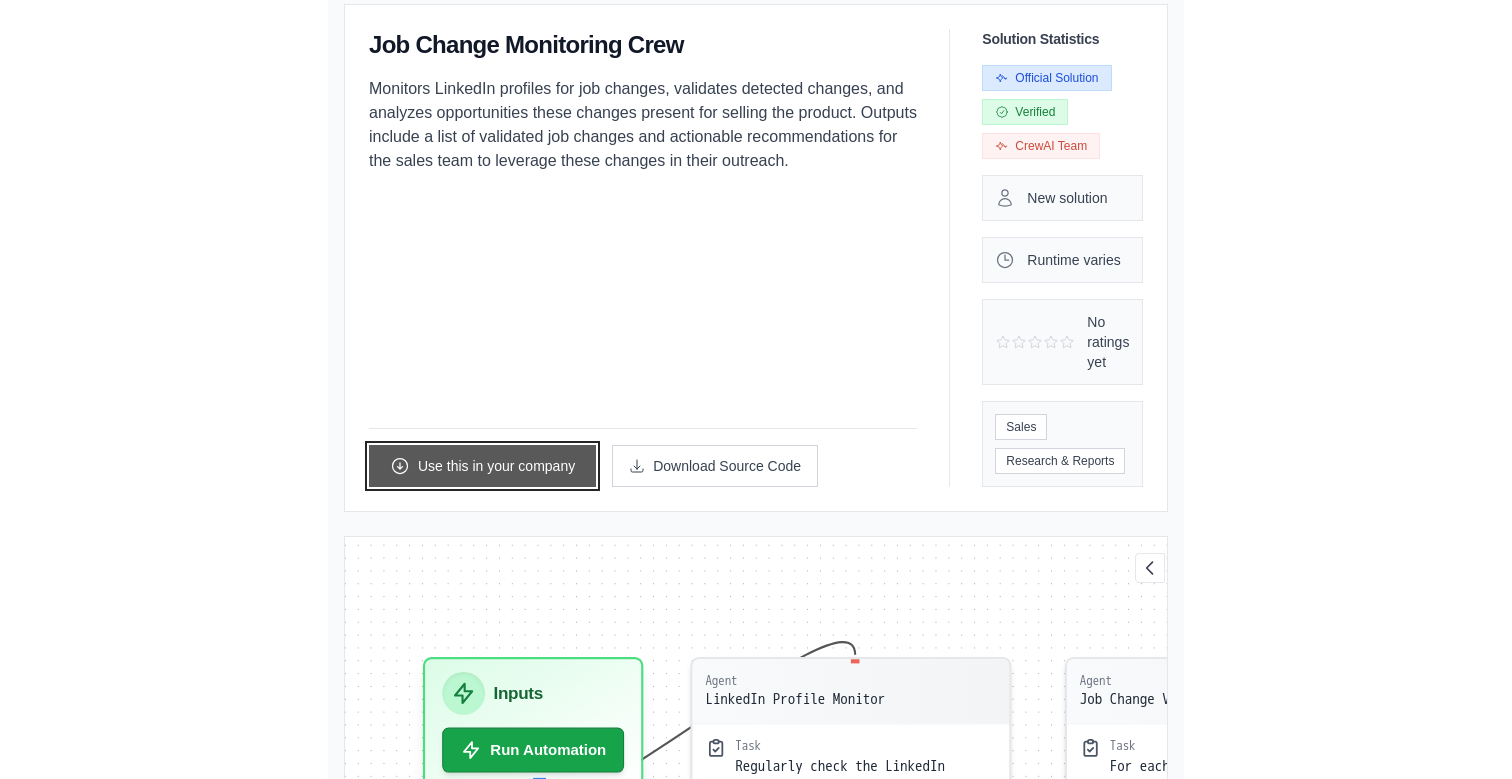 click on "Use this in your company" at bounding box center (482, 466) 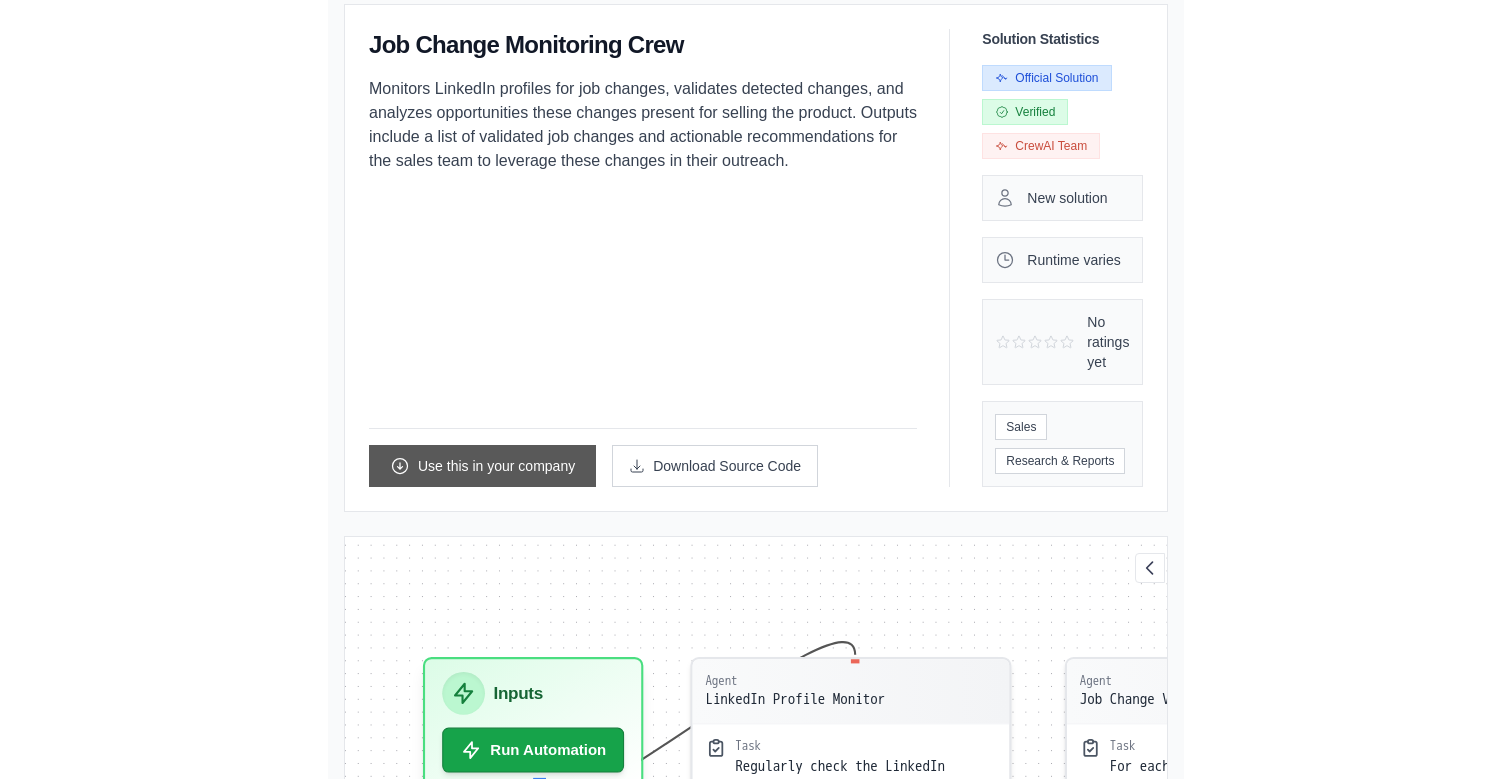 scroll, scrollTop: 0, scrollLeft: 0, axis: both 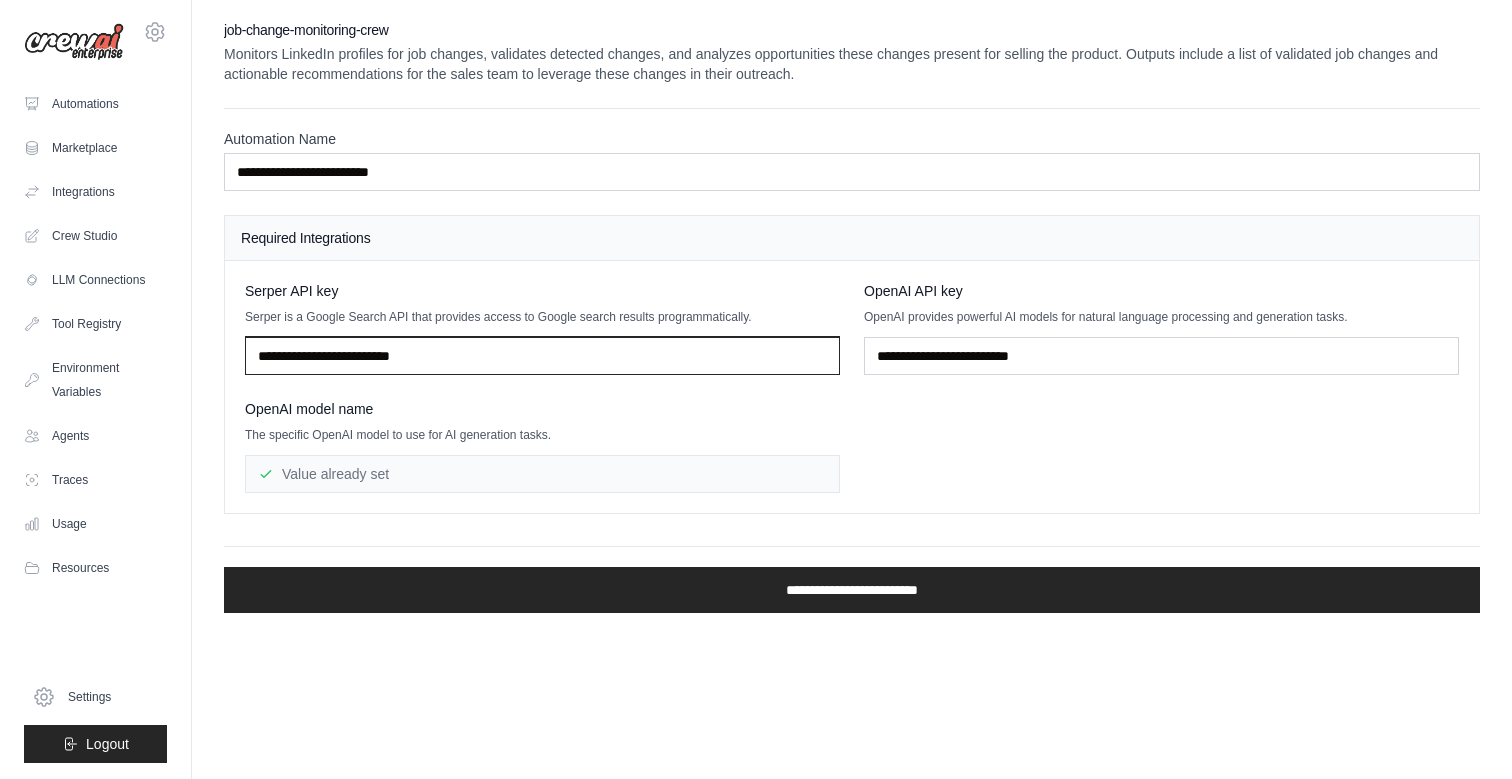 click at bounding box center [542, 356] 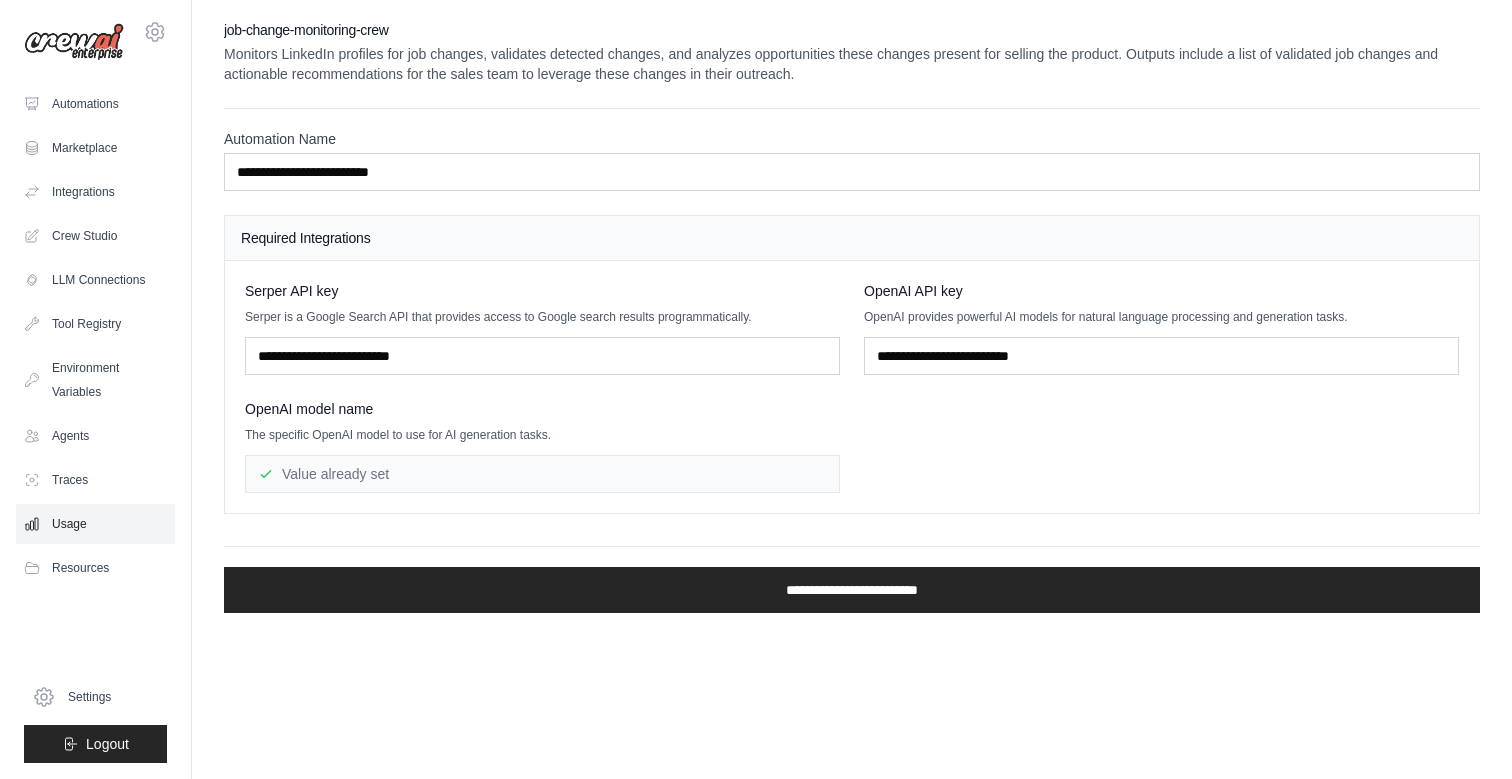 click on "Usage" at bounding box center [95, 524] 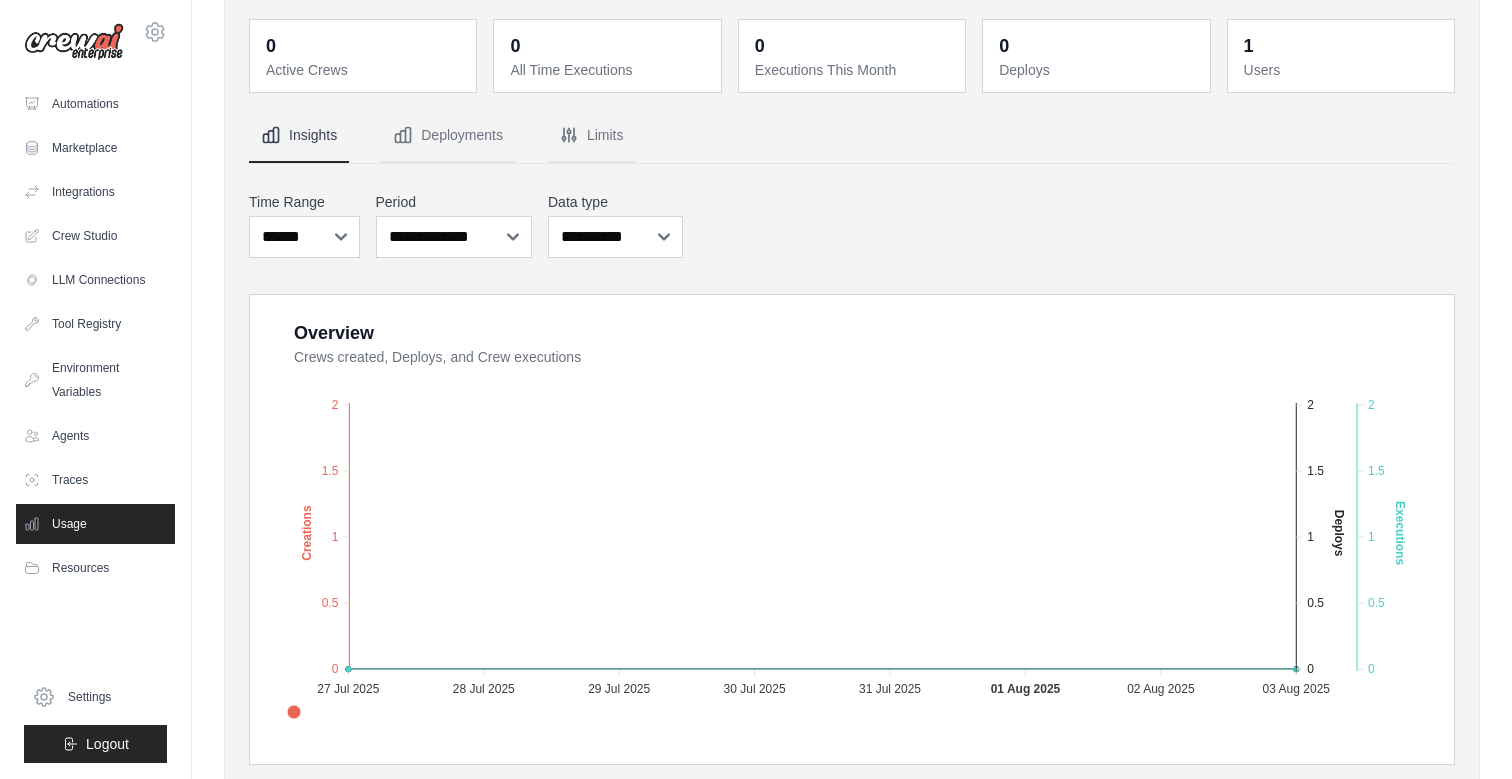 scroll, scrollTop: 0, scrollLeft: 0, axis: both 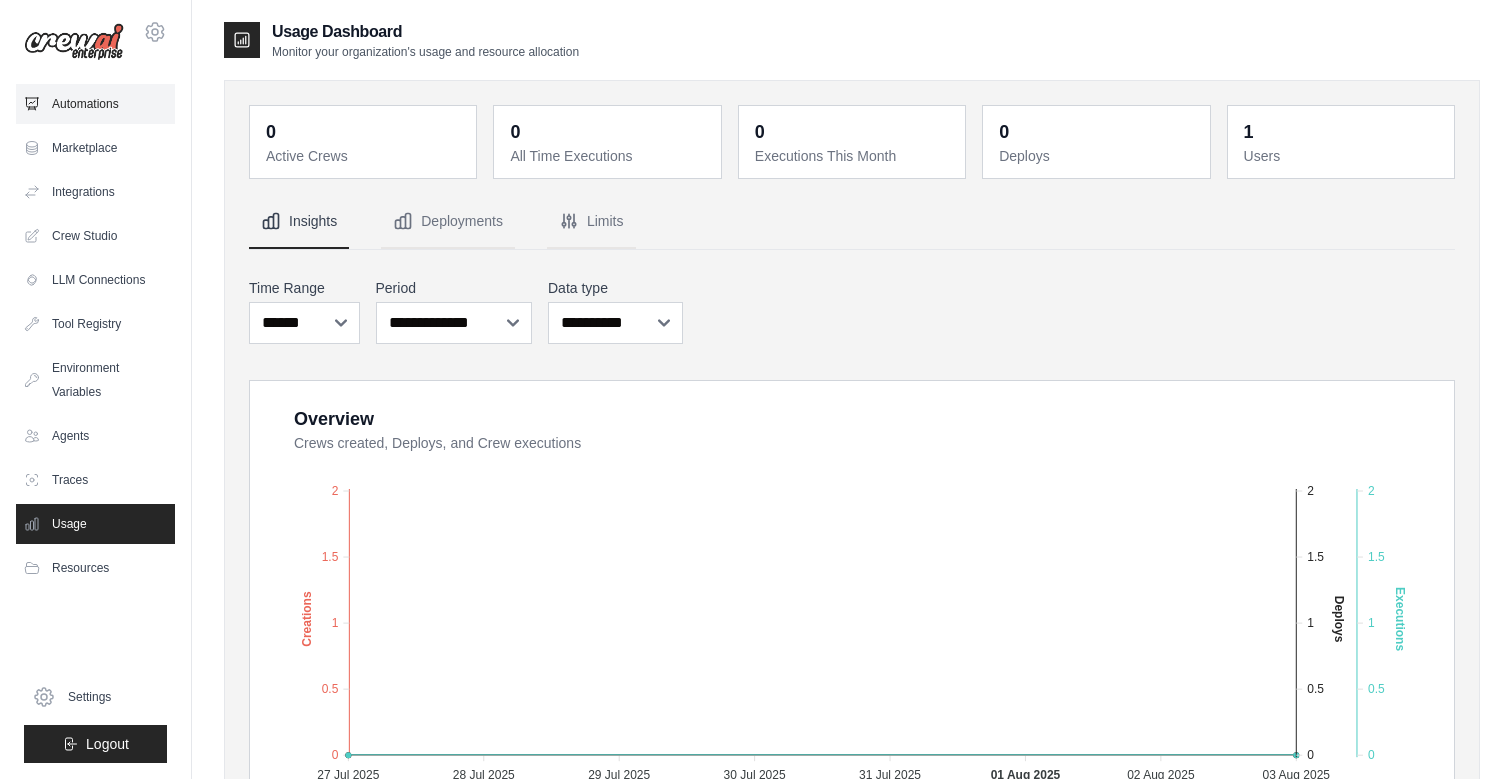 click on "Automations" at bounding box center [95, 104] 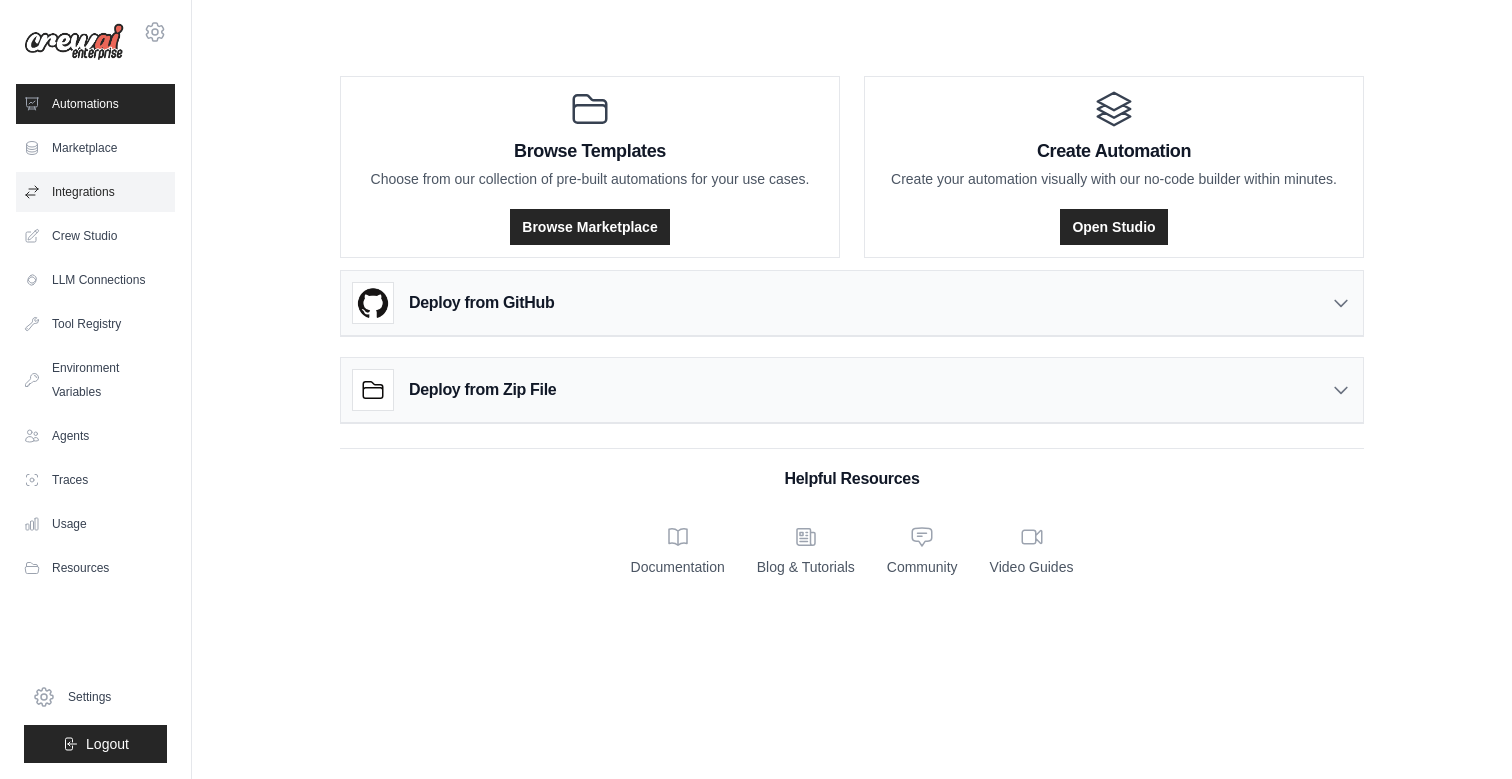 click on "Integrations" at bounding box center (95, 192) 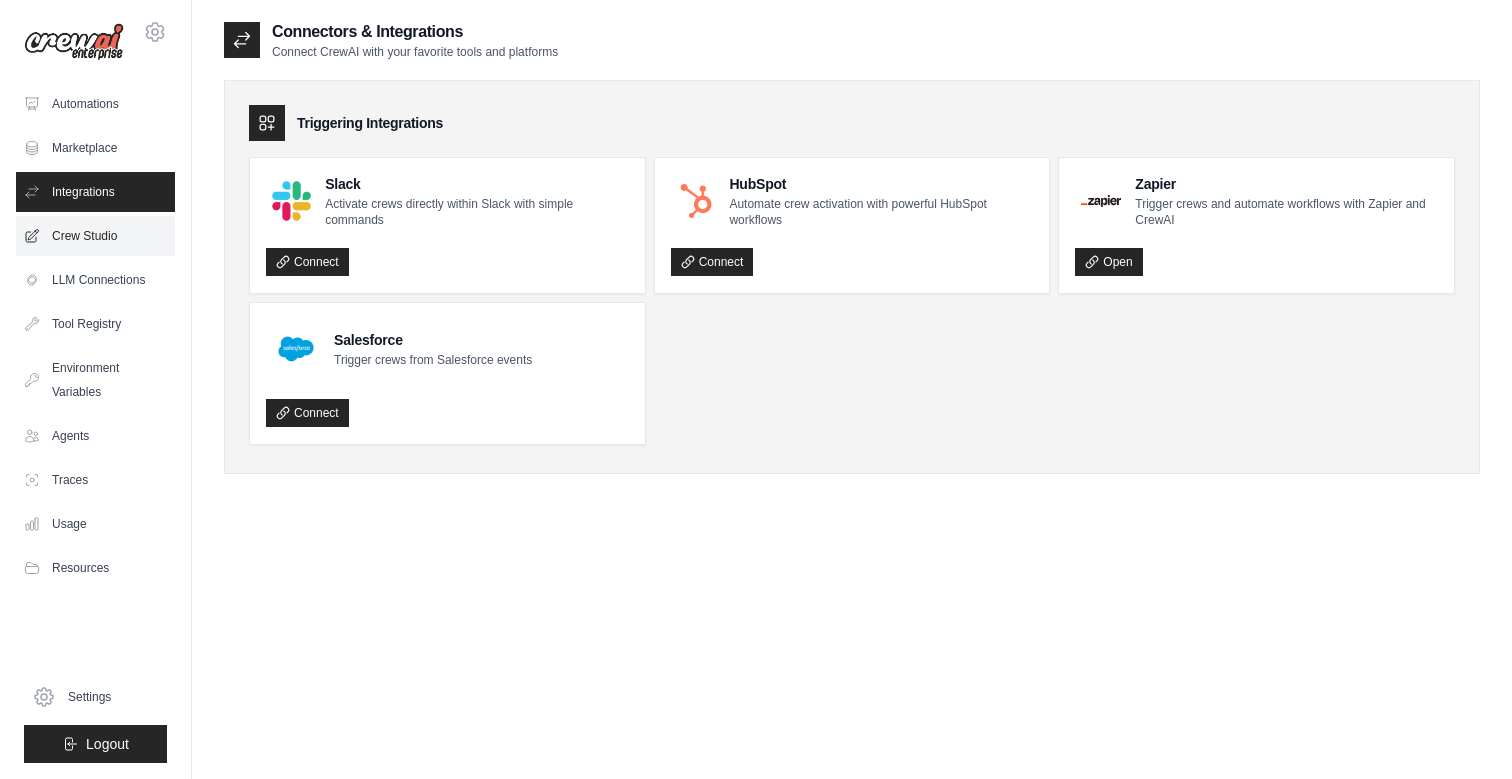 click on "Crew Studio" at bounding box center [95, 236] 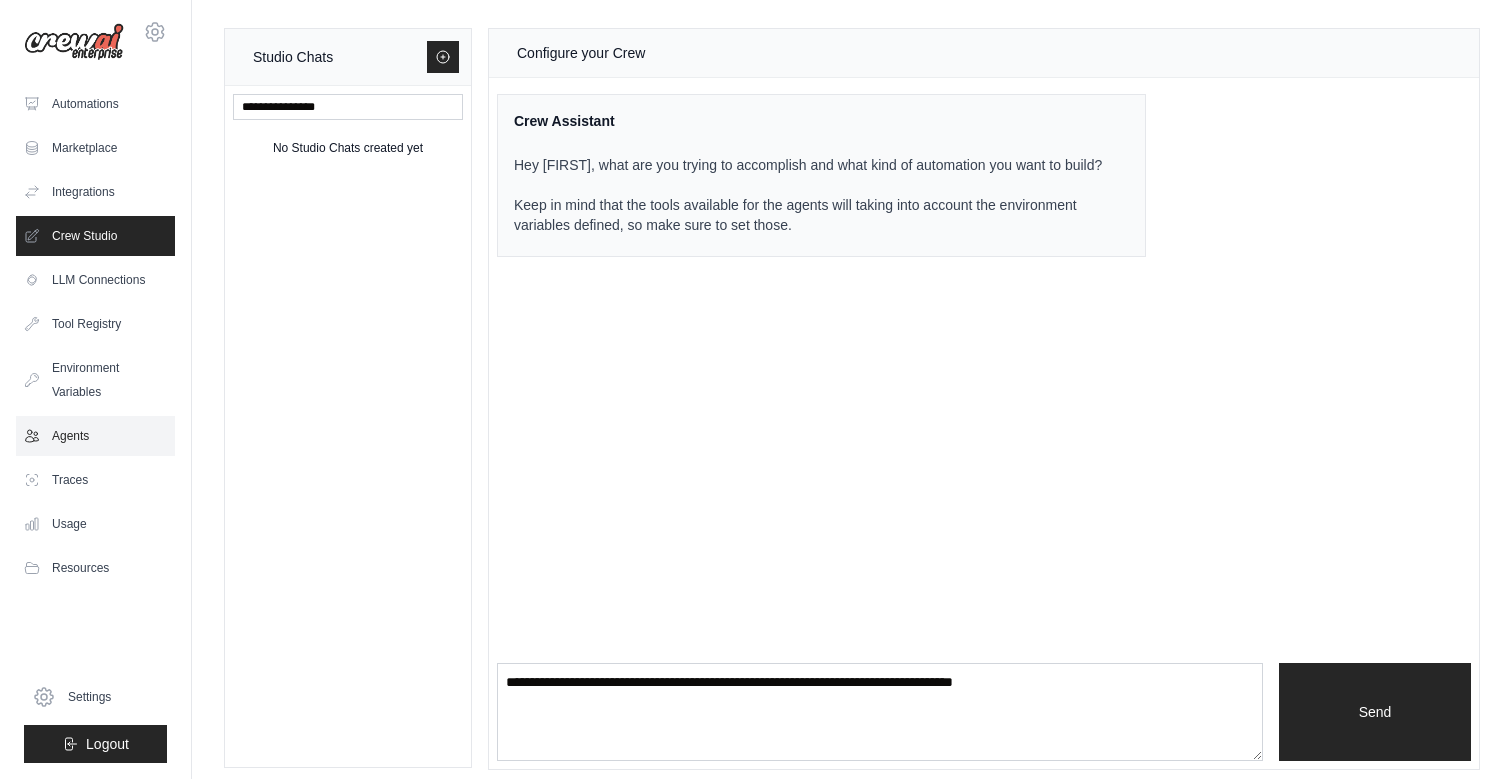 click on "Agents" at bounding box center (95, 436) 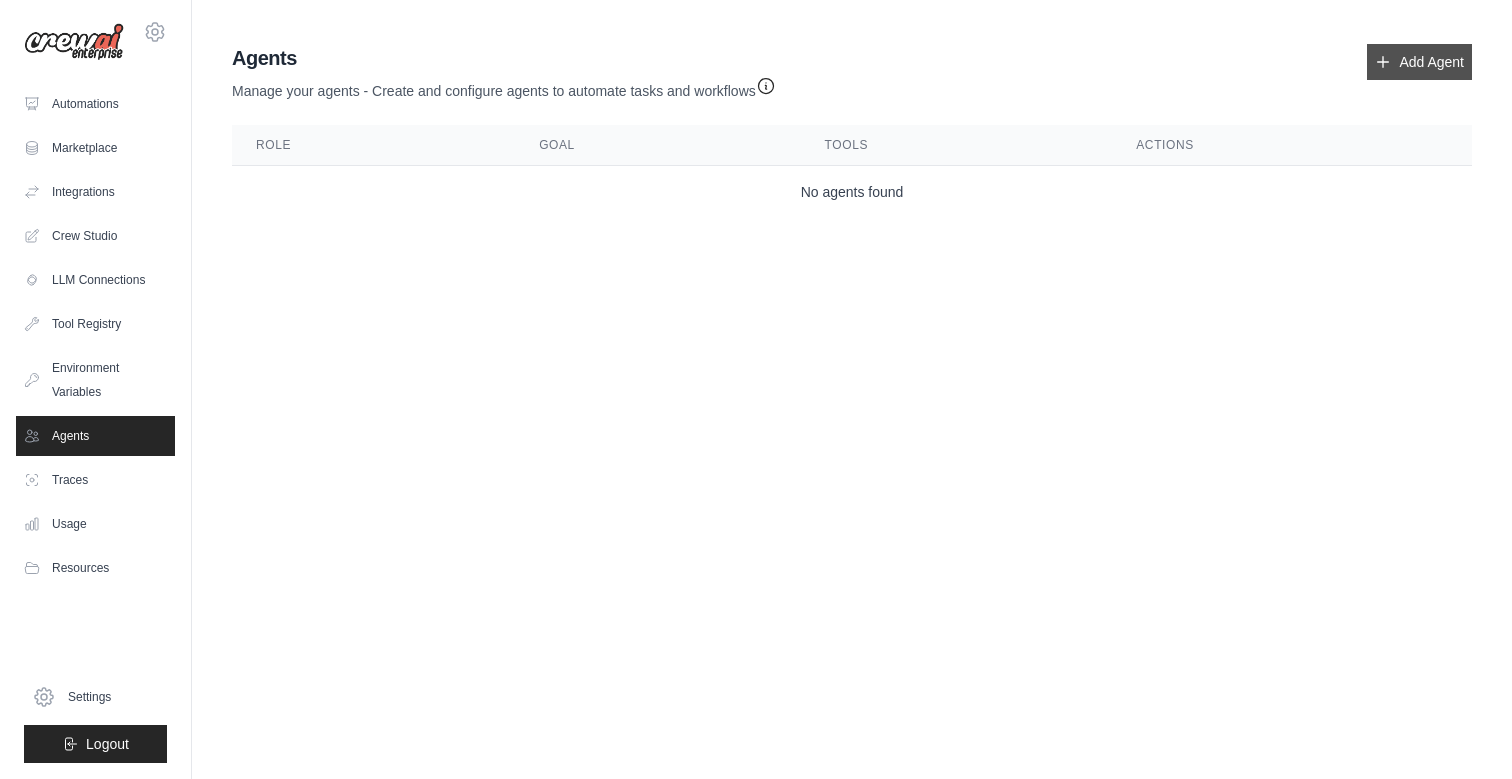 click on "Add Agent" at bounding box center (1419, 62) 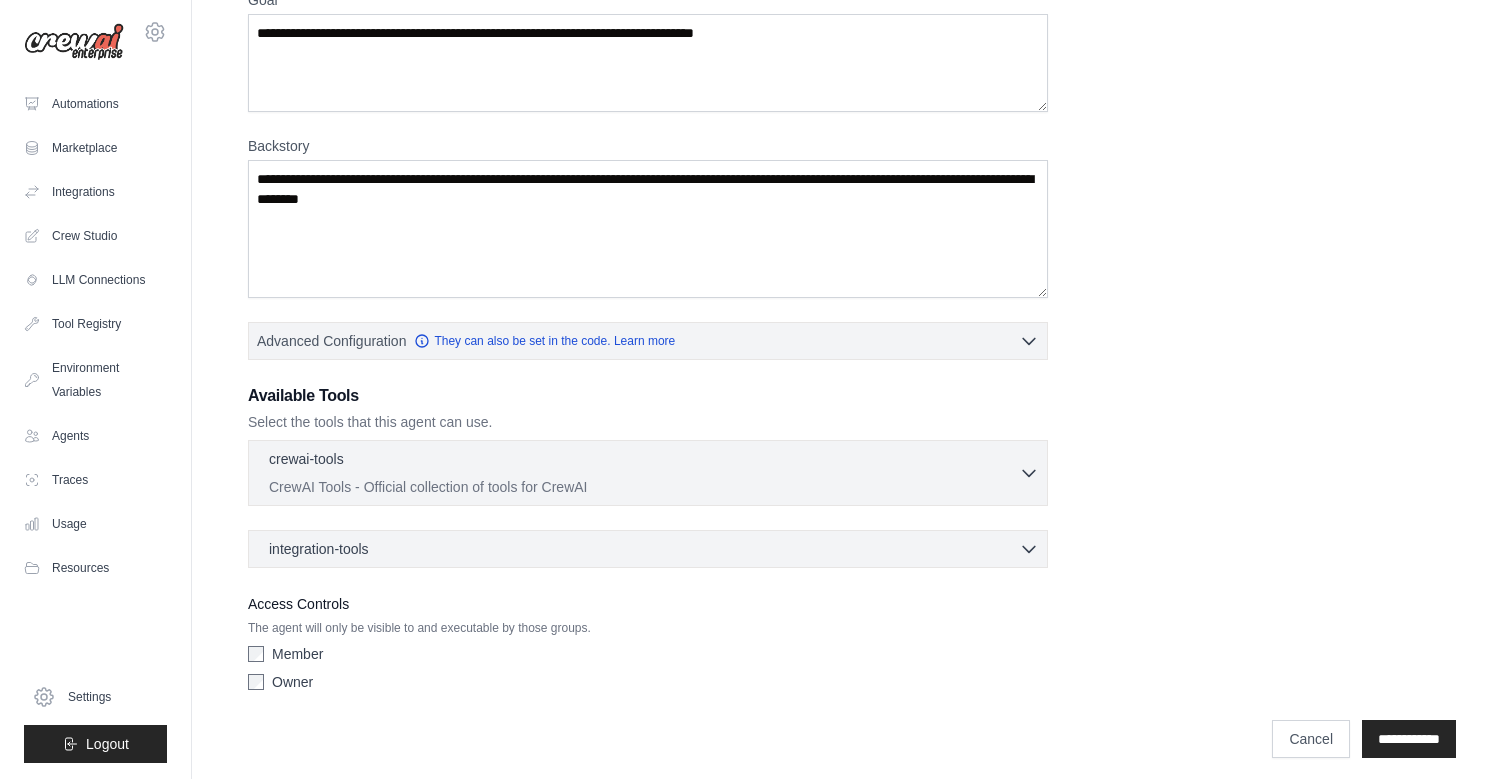 scroll, scrollTop: 204, scrollLeft: 0, axis: vertical 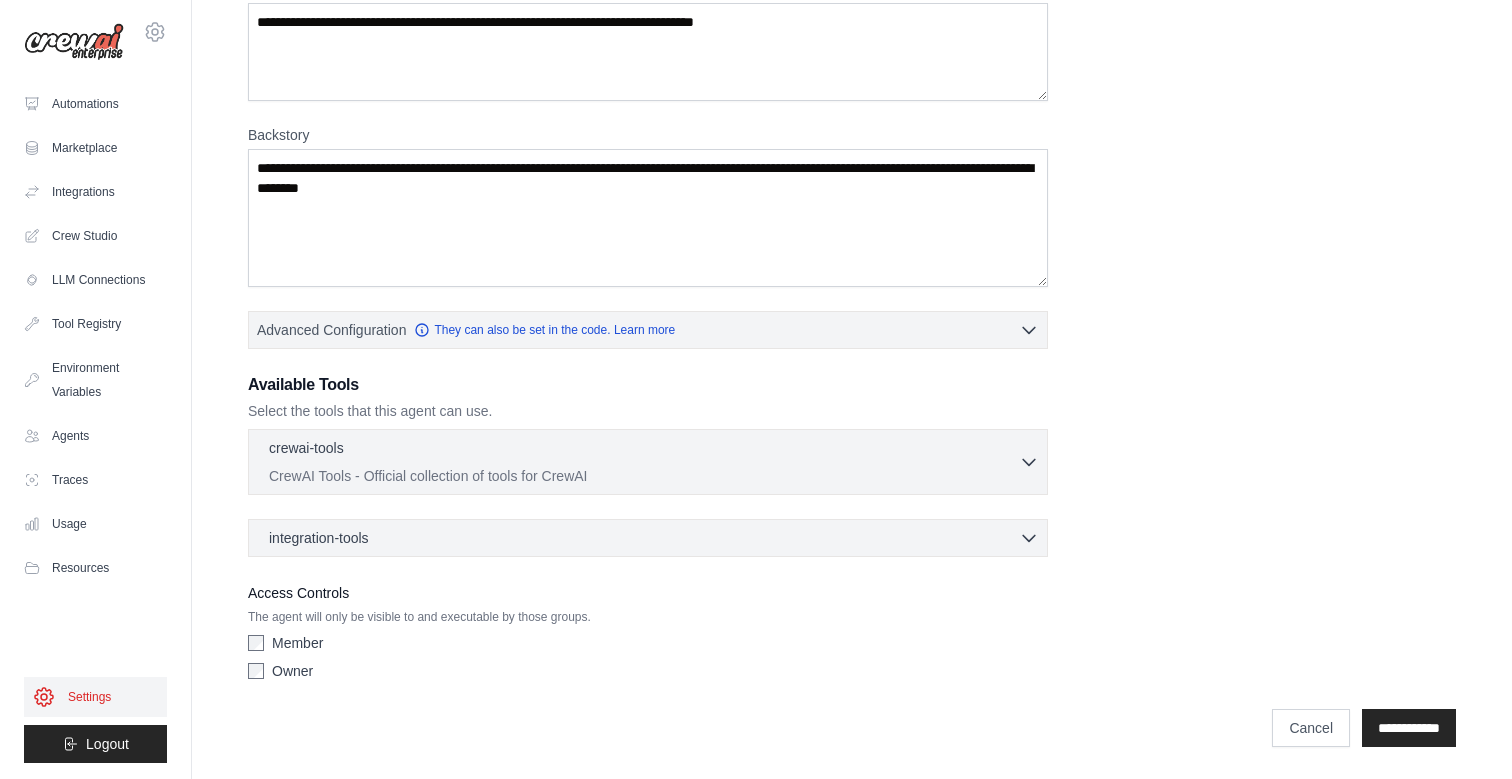click on "Settings" at bounding box center [95, 697] 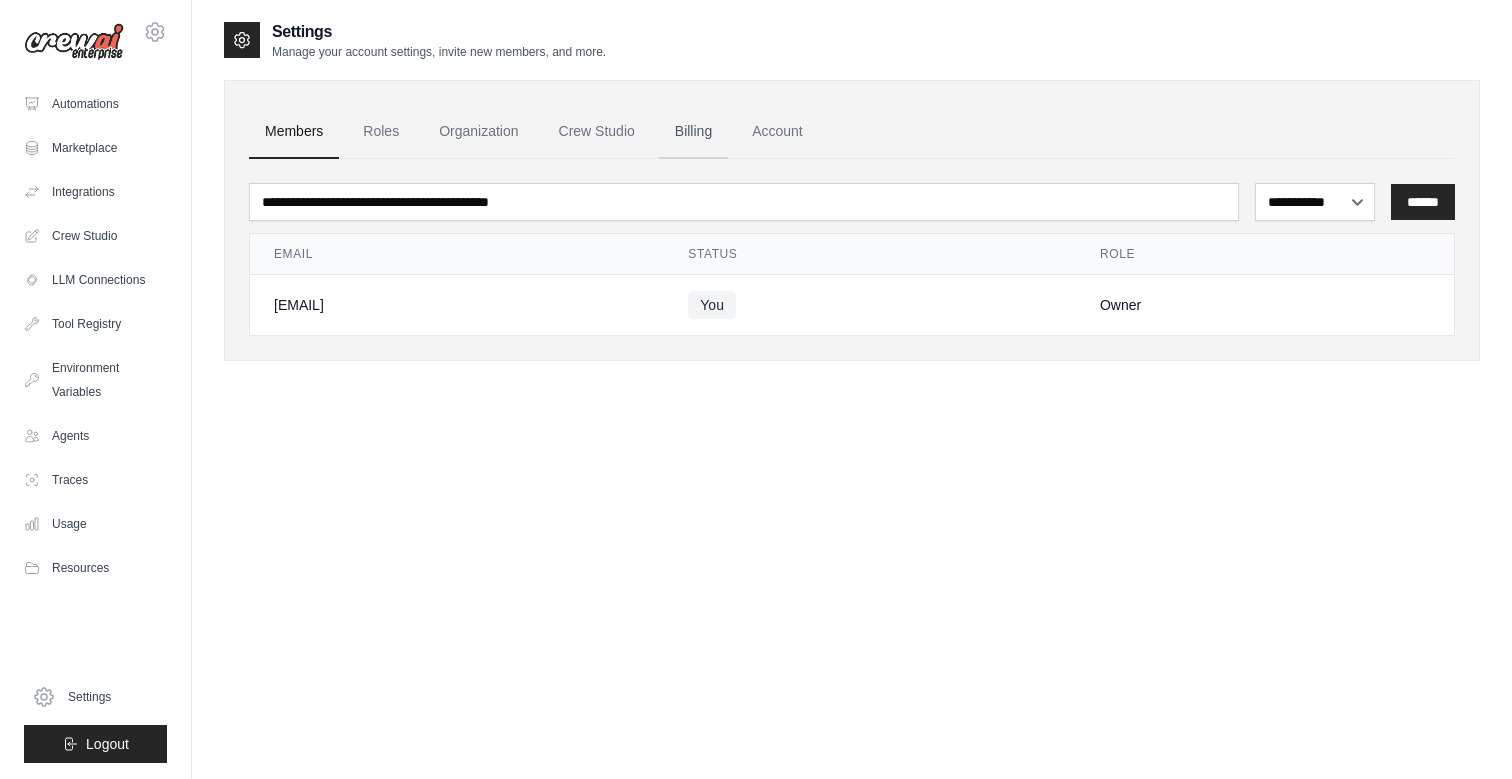 click on "Billing" at bounding box center [693, 132] 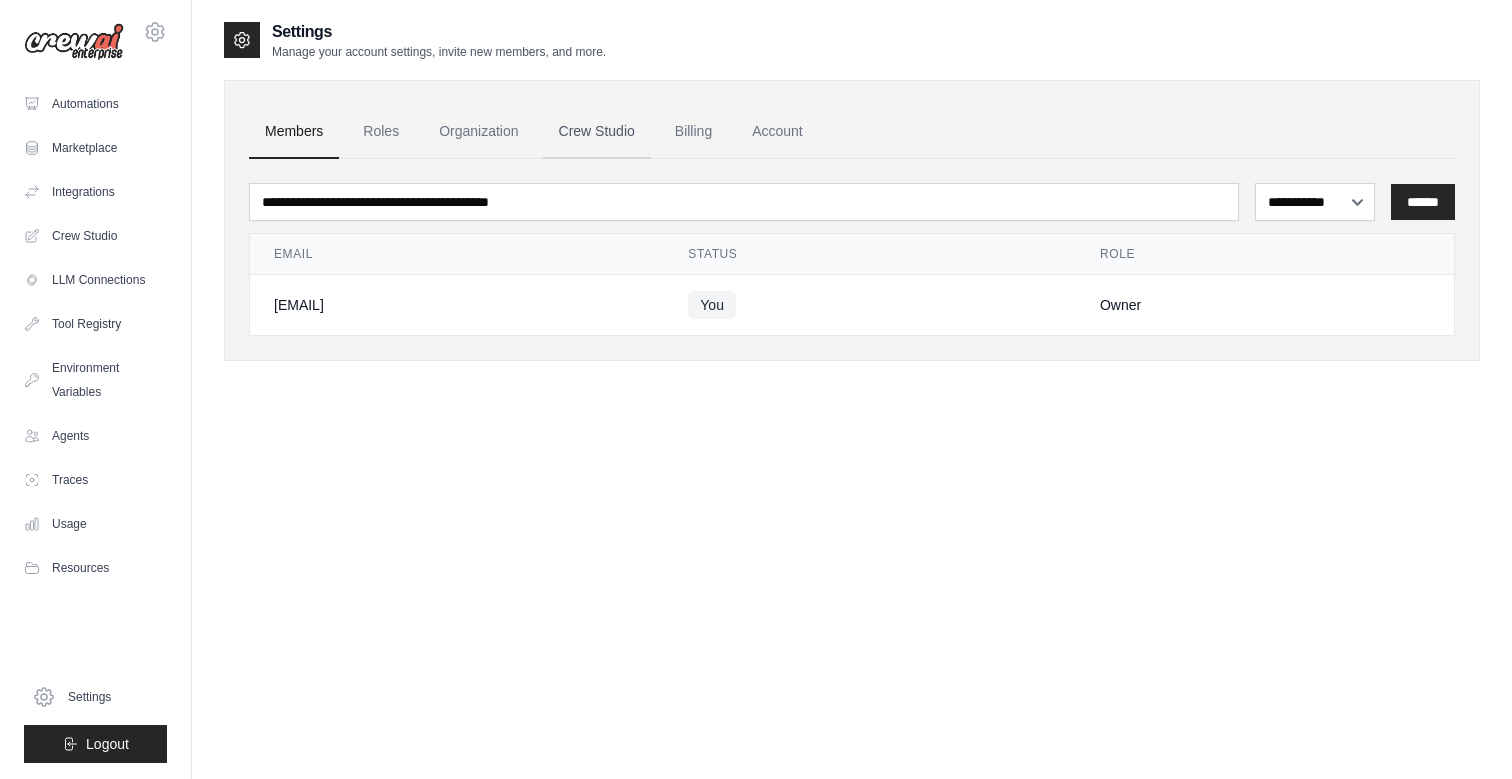 scroll, scrollTop: 204, scrollLeft: 0, axis: vertical 